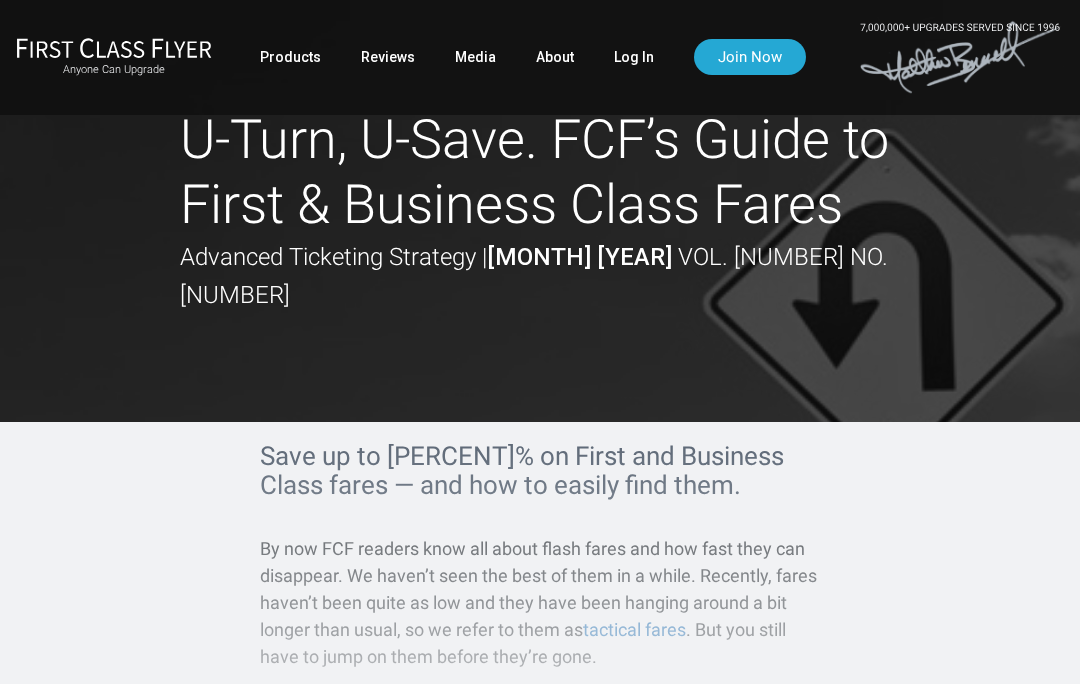 scroll, scrollTop: 0, scrollLeft: 0, axis: both 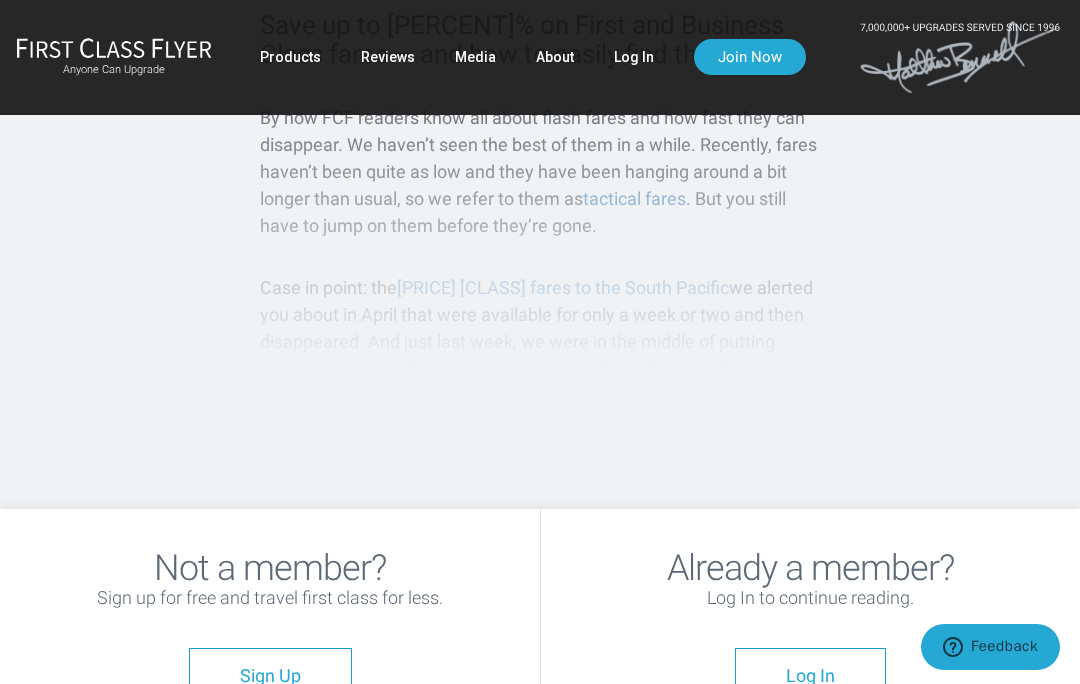 click on "Log In" at bounding box center [810, 676] 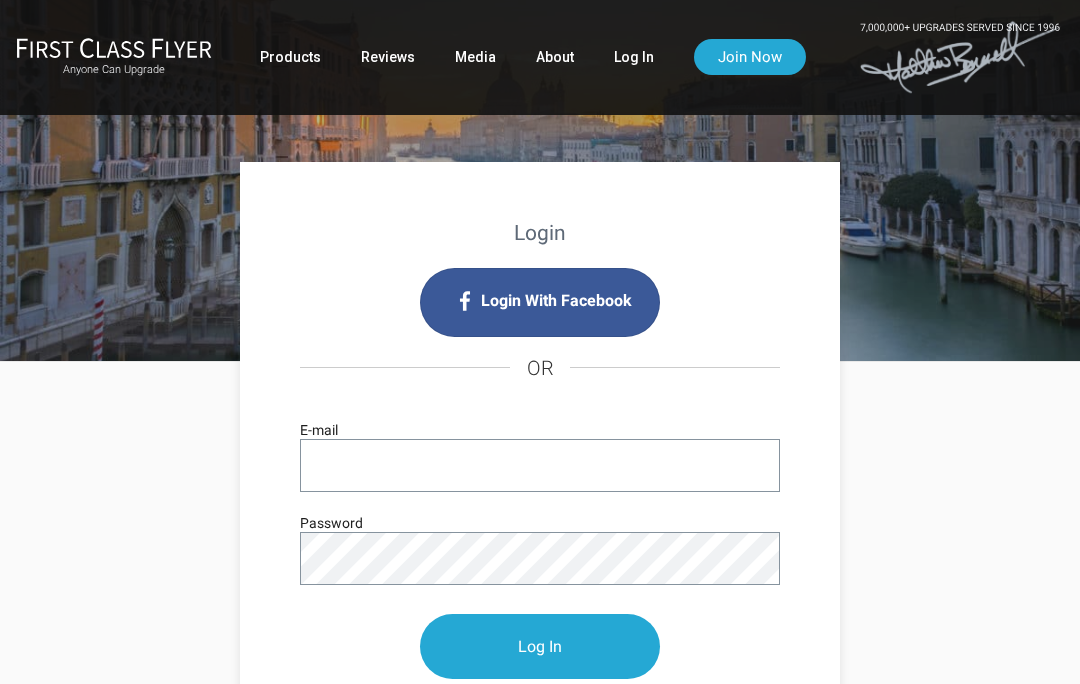 scroll, scrollTop: 0, scrollLeft: 0, axis: both 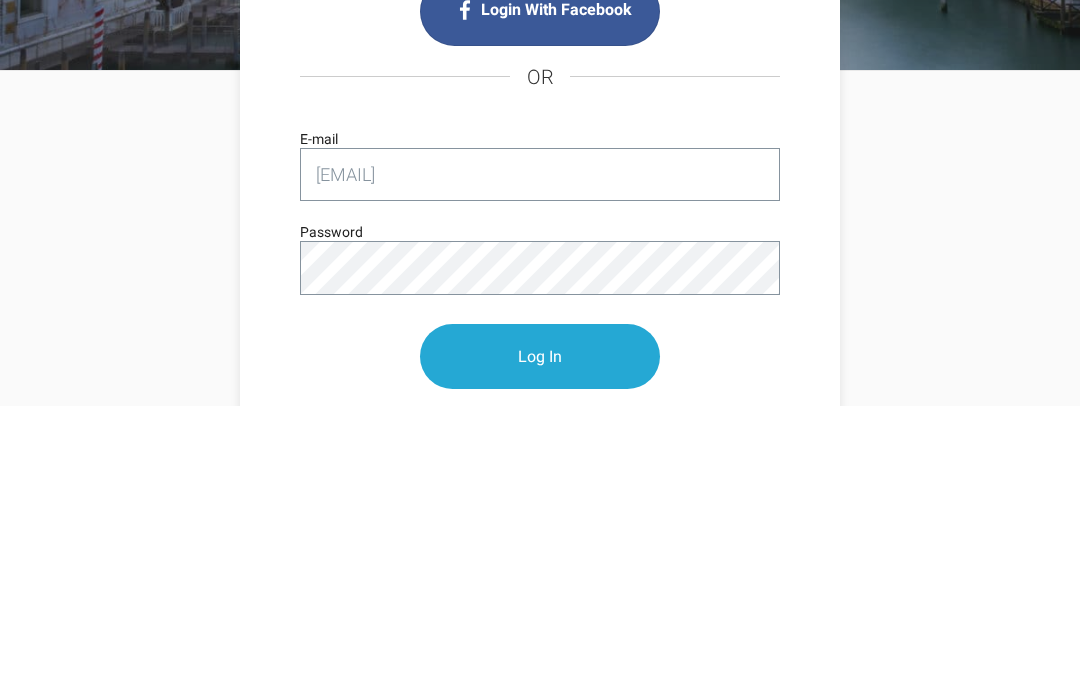 click on "Log In" at bounding box center [540, 635] 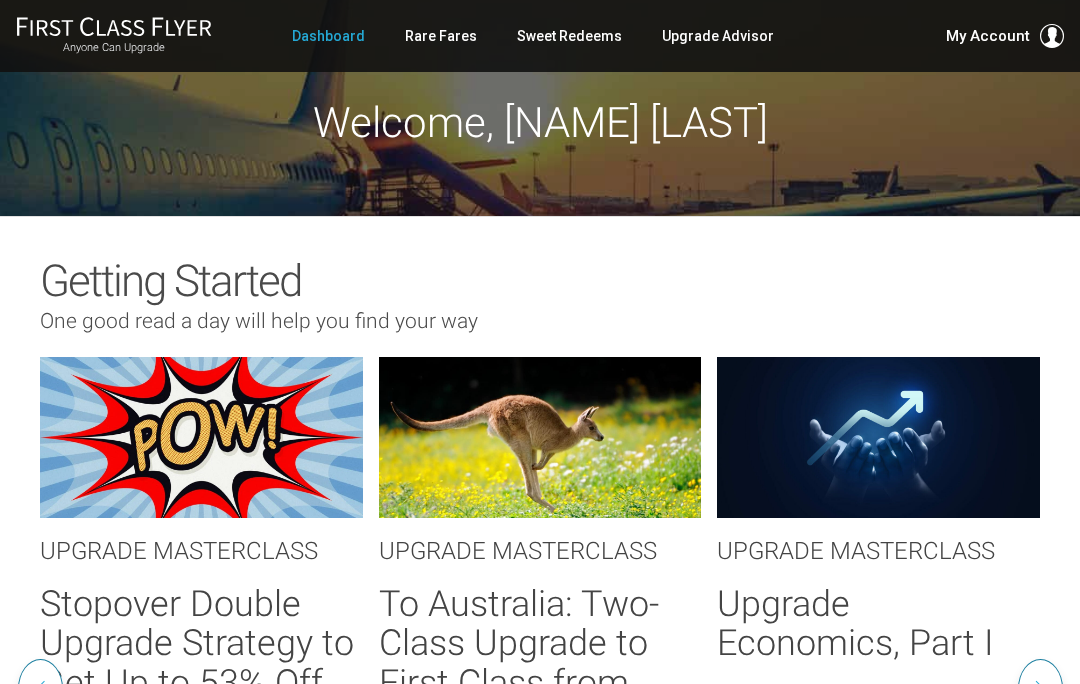 scroll, scrollTop: 0, scrollLeft: 0, axis: both 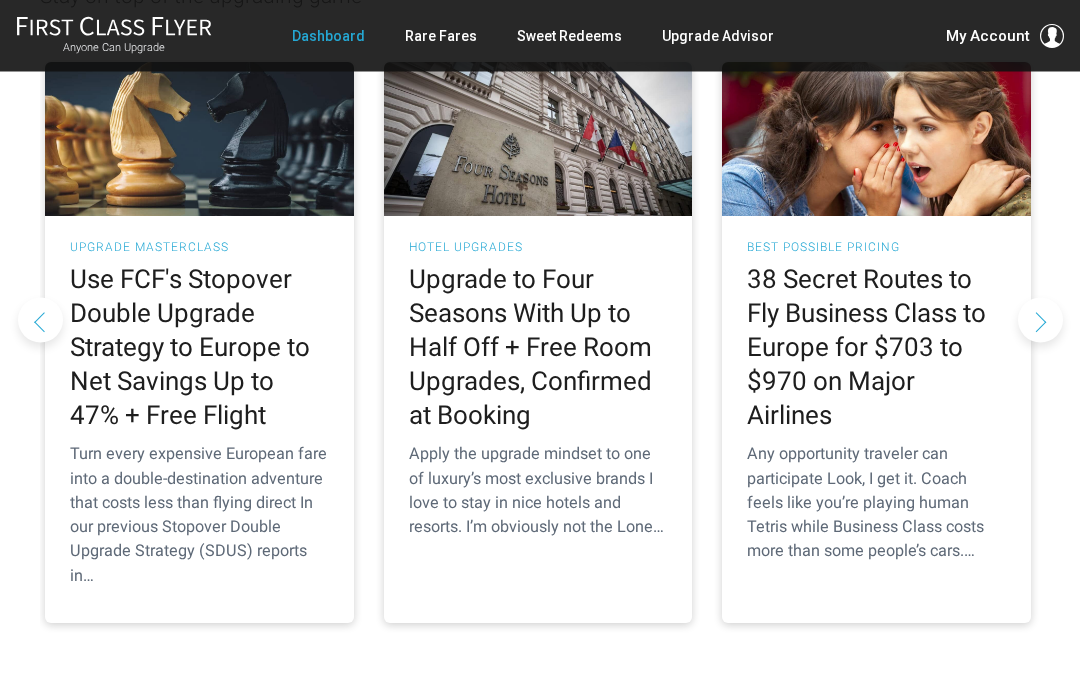 click on "38 Secret Routes to Fly Business Class to Europe for $703 to $970 on Major Airlines" at bounding box center (876, 348) 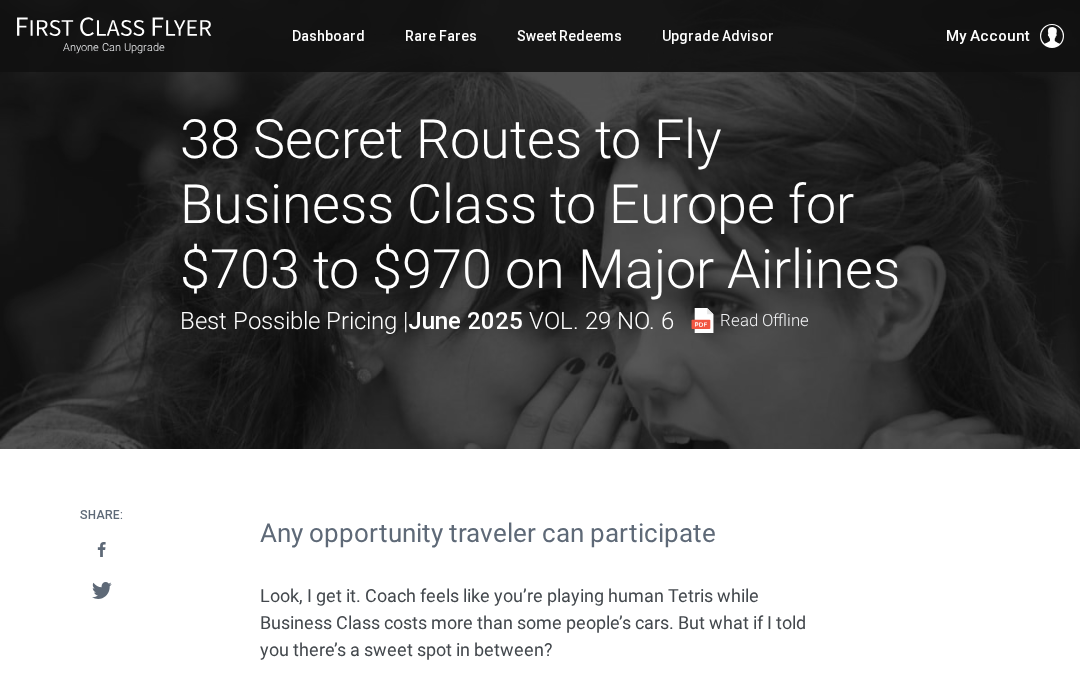scroll, scrollTop: 0, scrollLeft: 0, axis: both 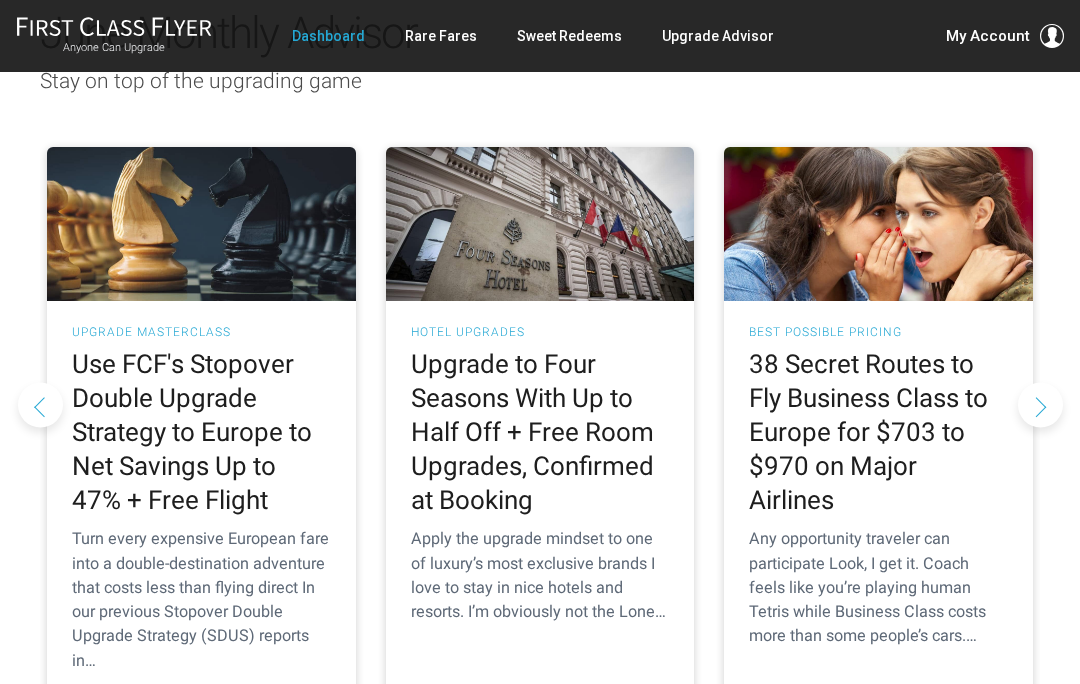 click on "Upgrade to Four Seasons With Up to Half Off + Free Room Upgrades, Confirmed at Booking" at bounding box center (540, 432) 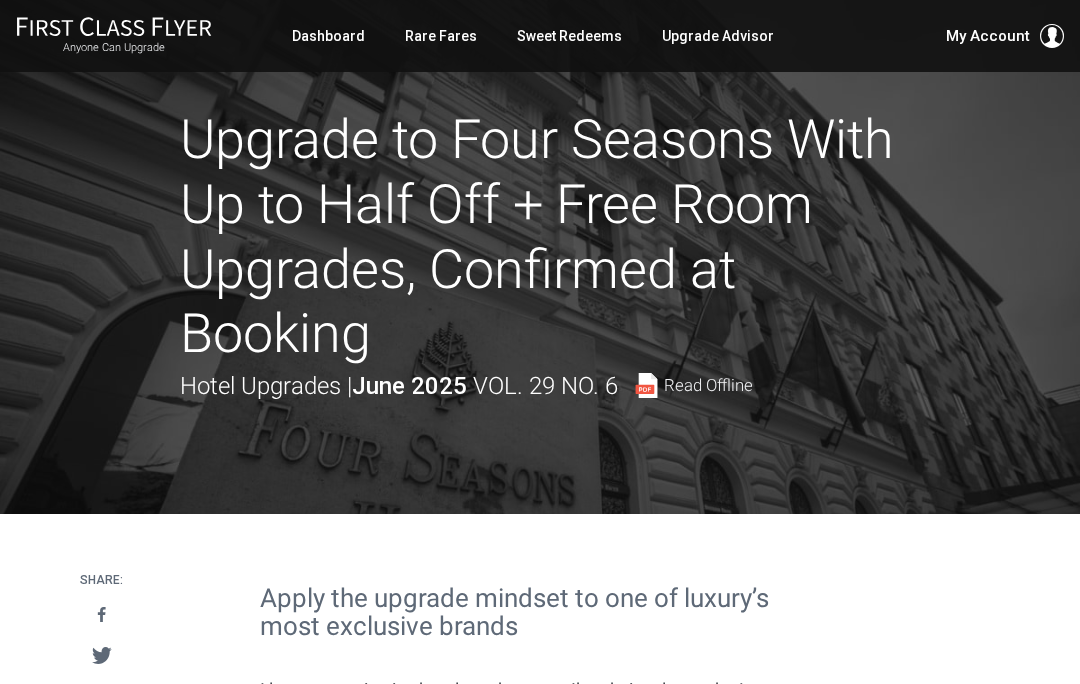 scroll, scrollTop: 0, scrollLeft: 0, axis: both 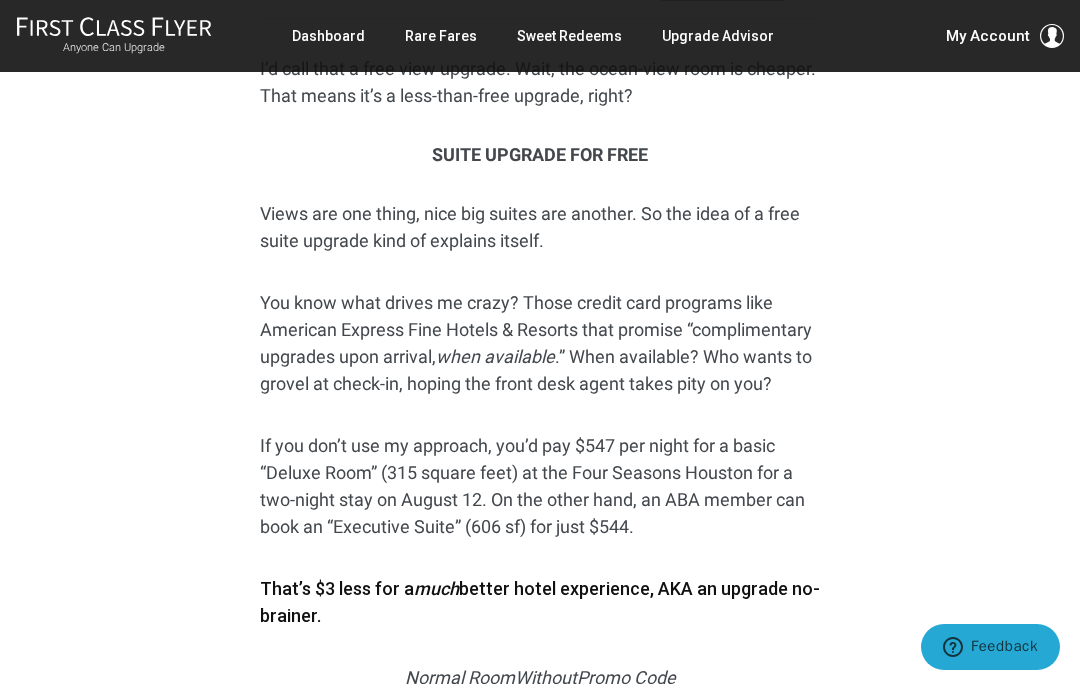 click on "Share: Share Tweet
Apply the upgrade mindset to one of luxury’s most exclusive brands
I love to stay in nice hotels and resorts. I’m obviously not the Lone Ranger on this point. In fact, there’s nothing quite like being in a gorgeous suite, overlooking the ocean, and enjoying the facilities of a top-notch Four Seasons hotel or resort.
These days, even Hiltons and Hyatts often charge $300+ a night. For  basic  hotels. Basic rooms. Meanwhile, everyone assumes Four Seasons costs double or triple that.
Not always.
In our research this month, we discovered how an an association membership – which  is available to anyone  – unlocks incredible opportunities at luxury hotels. I’m going to double down on that awesome strategy again this month with some added perspectives — showing how it works brilliantly at 11 Four Seasons properties (and probably more).
But first, let me paint you a picture of what’s possible.
." at bounding box center (540, 2014) 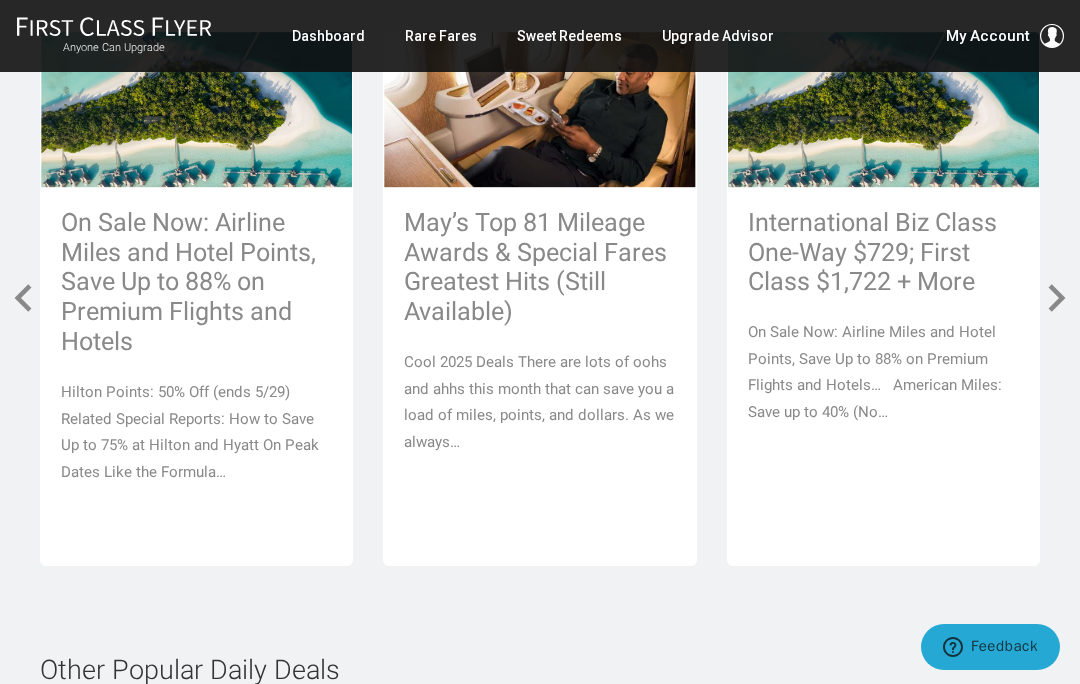 scroll, scrollTop: 8749, scrollLeft: 0, axis: vertical 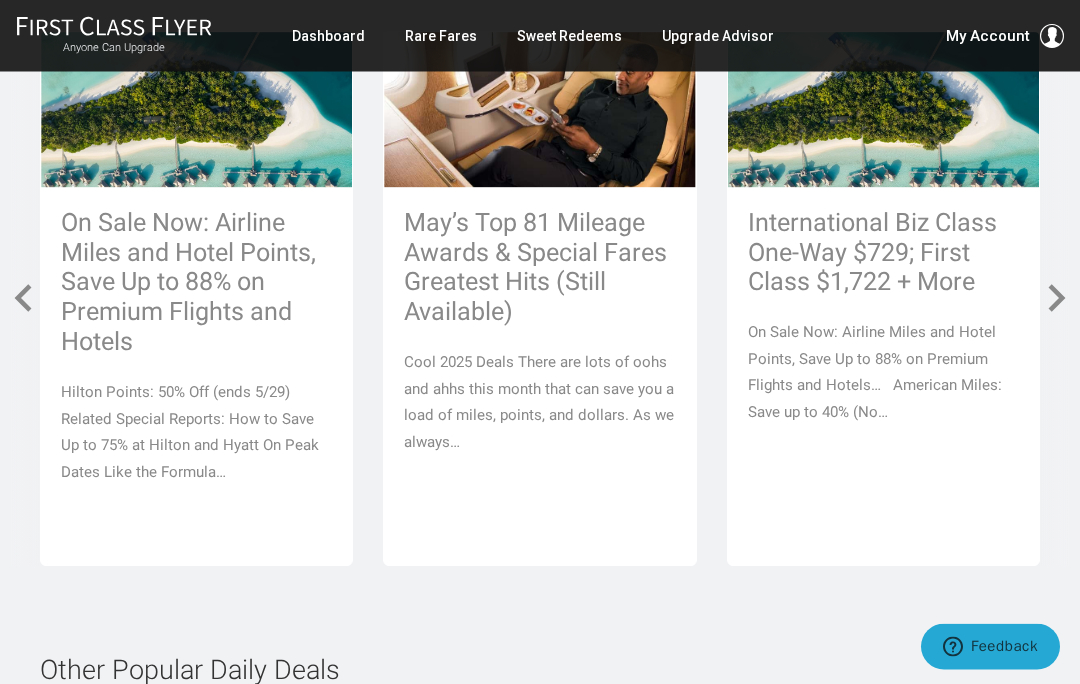 click on "May’s Top 81 Mileage Awards & Special Fares Greatest Hits (Still Available)" at bounding box center (539, 269) 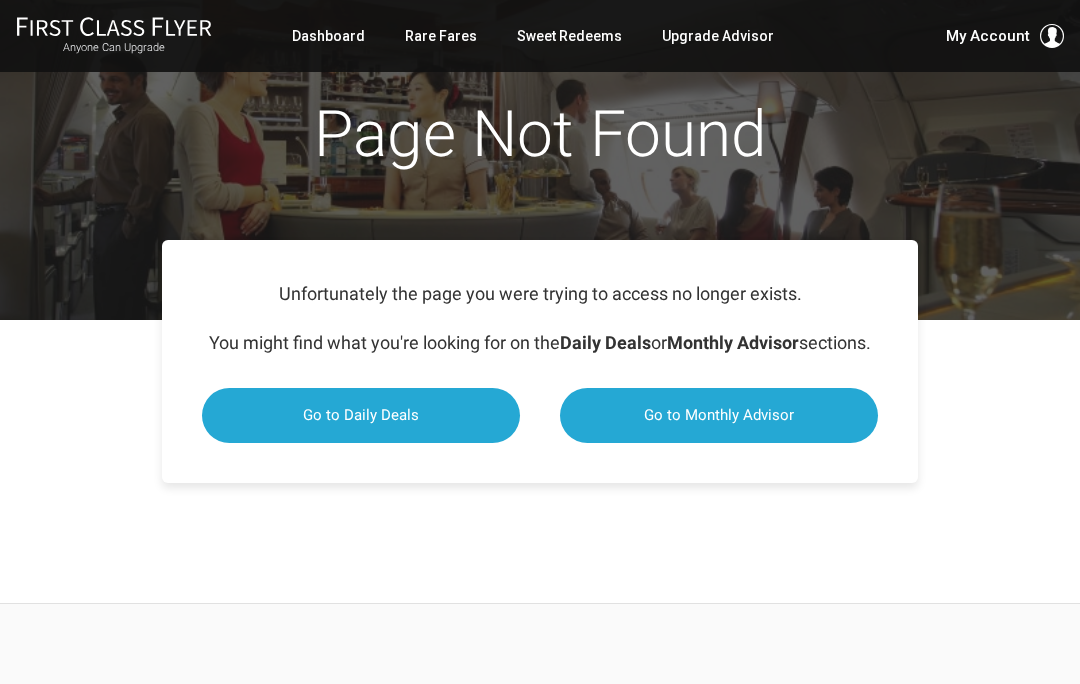 scroll, scrollTop: 0, scrollLeft: 0, axis: both 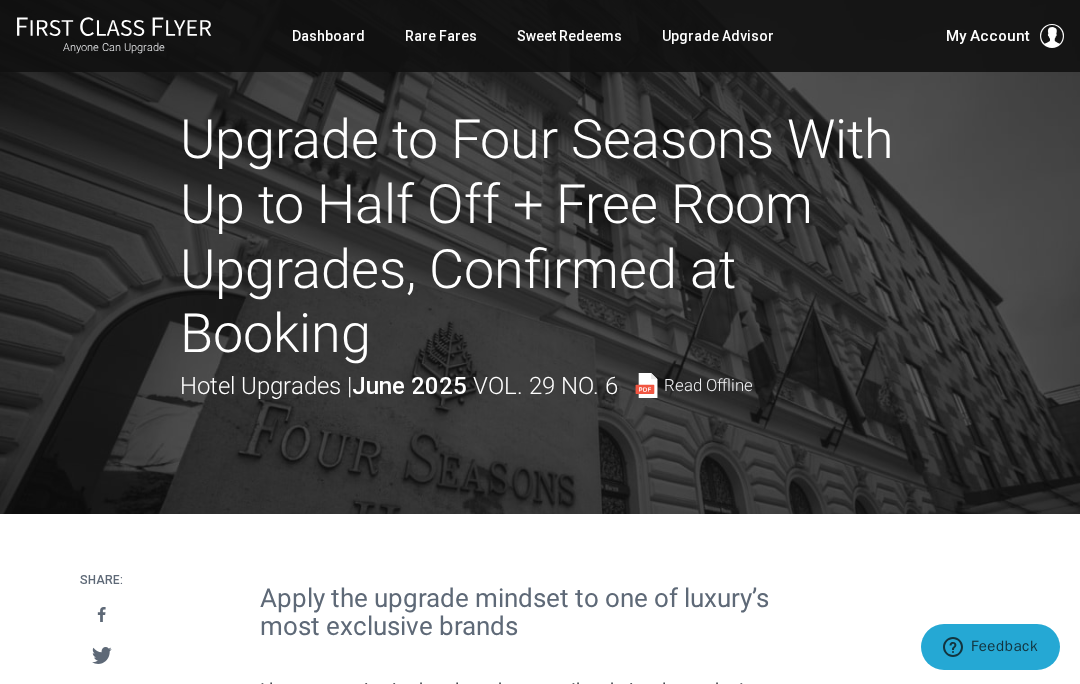 click on "Upgrade Advisor" at bounding box center (718, 36) 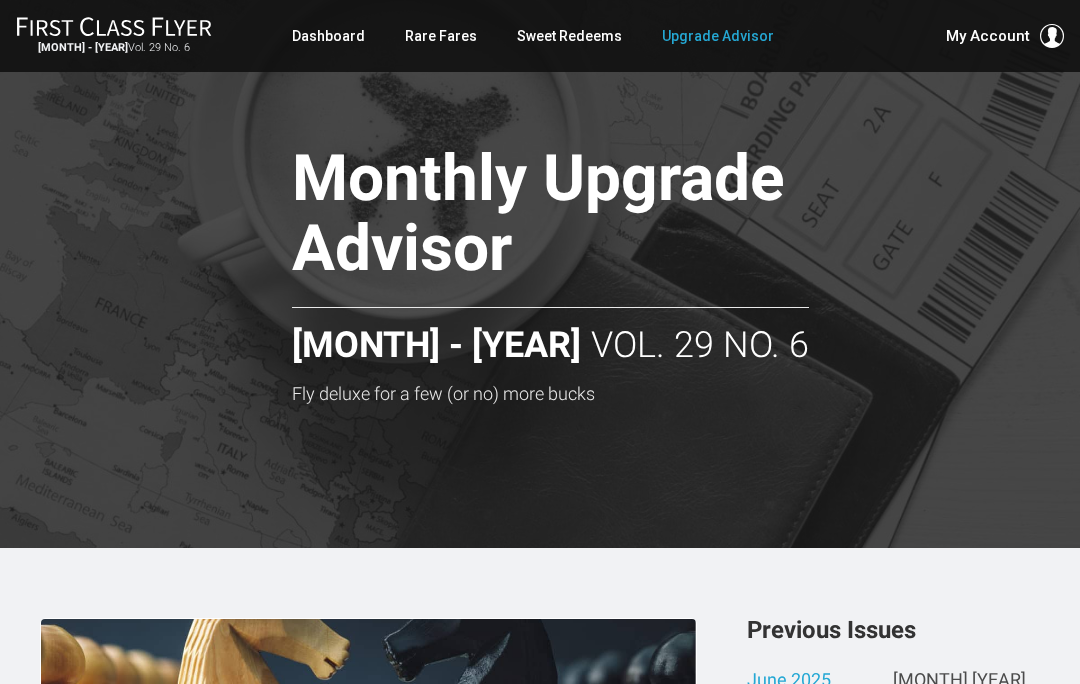 scroll, scrollTop: 0, scrollLeft: 0, axis: both 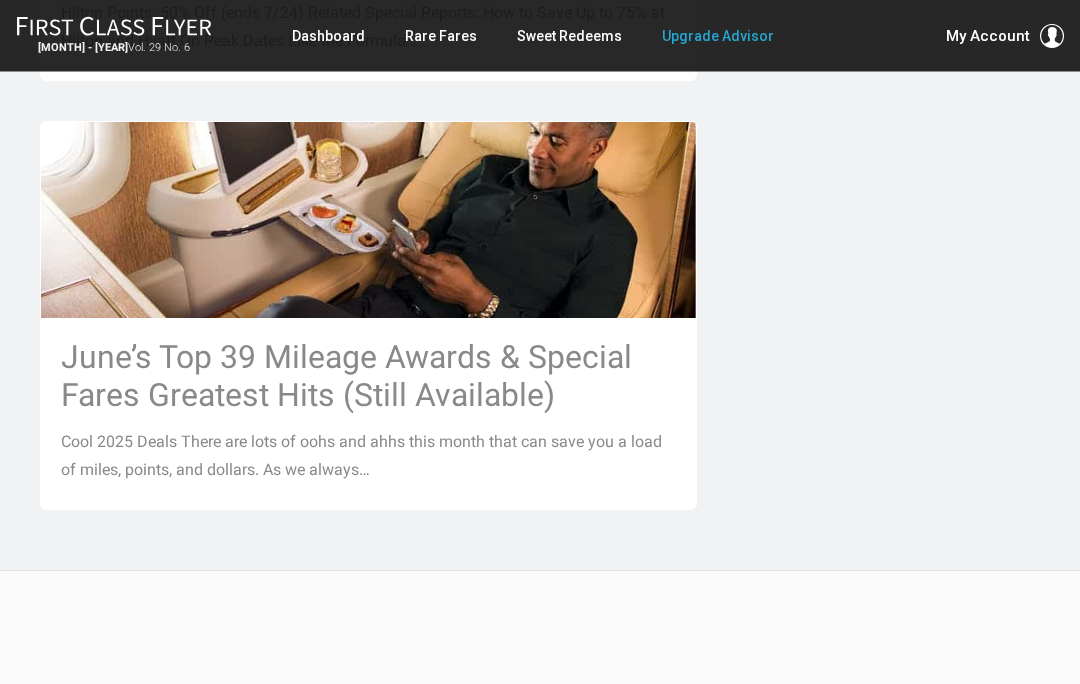 click on "June’s Top 39 Mileage Awards & Special Fares Greatest Hits (Still Available)" at bounding box center (368, 377) 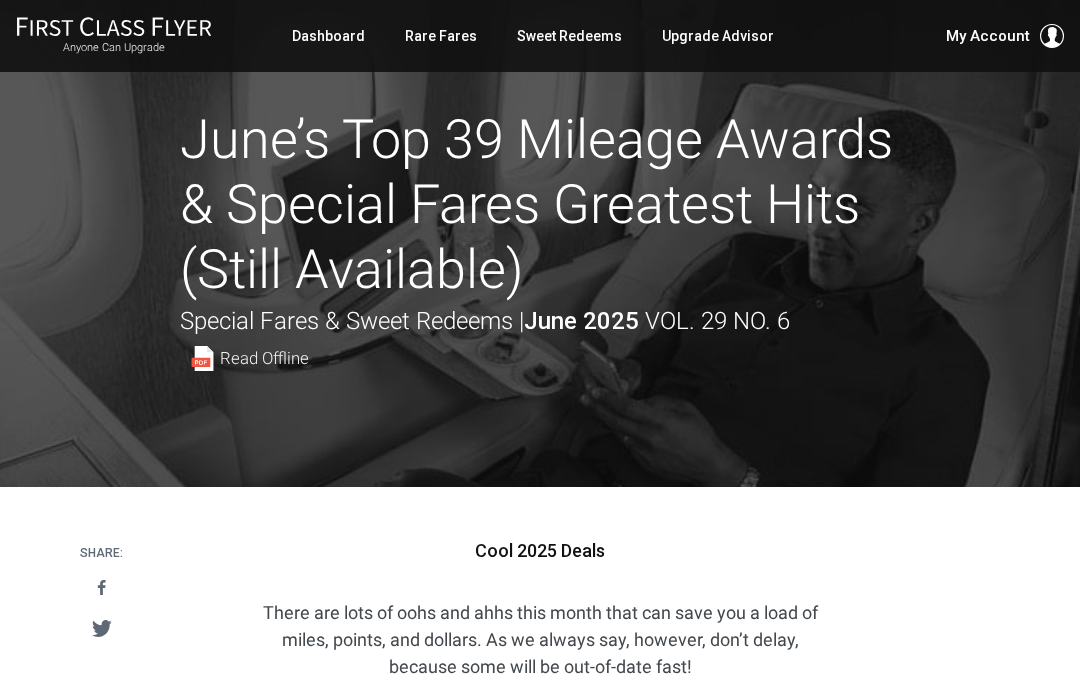 scroll, scrollTop: 0, scrollLeft: 0, axis: both 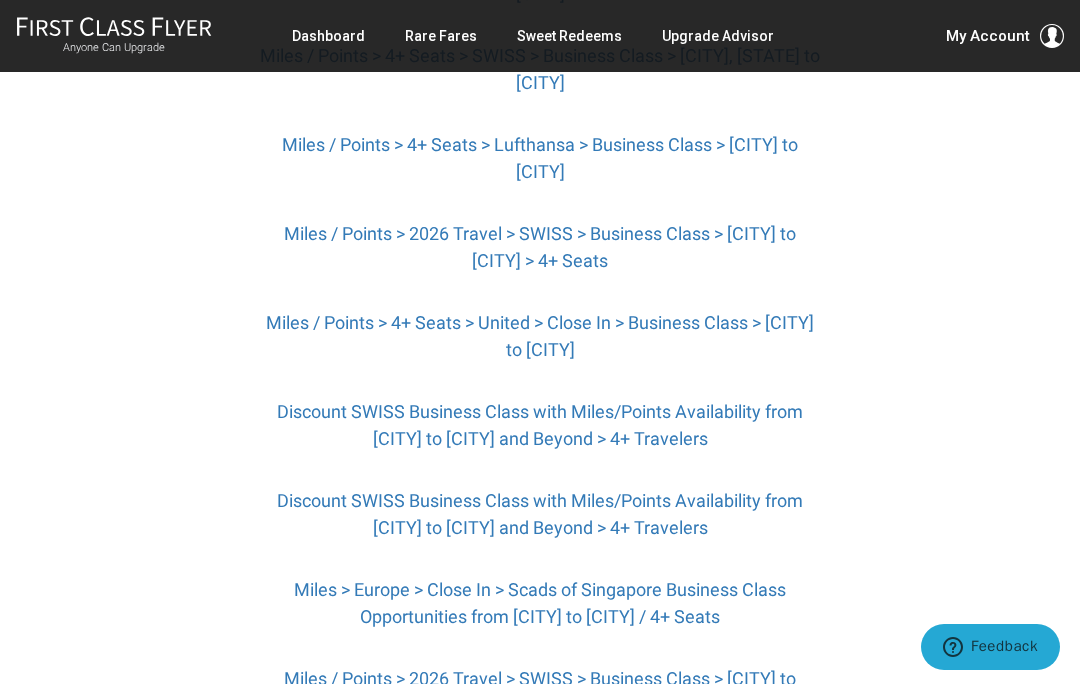 click on "Share: Share Tweet
Cool 2025 Deals
There are lots of oohs and ahhs this month that can save you a load of miles, points, and dollars. As we always say, however, don’t delay, because some will be out-of-date fast!
Sweet Redeems
Europe
Miles / Points > 4+ Seats > Lufthansa > Business Class > New York to Frankfurt
Miles / Points > 4+ Seats > SWISS > Business Class > Washington, DC to Zurich
Miles / Points > 4+ Seats > Lufthansa > Business Class > Newark to Frankfurt
Miles / Points > 2026 Travel > SWISS > Business Class > Newark to Dublin > 4+ Seats
Miles / Points > 4+ Seats > United > Close In > Business Class > Newark to Naples
Discount SWISS Business Class with Miles/Points Availability from Newark to Amsterdam and Beyond > 4+ Travelers
Discount SWISS Business Class with Miles/Points Availability from Newark to Zurich and Beyond > 4+ Travelers
MIDDLE EAST
ASIA" at bounding box center (540, 2037) 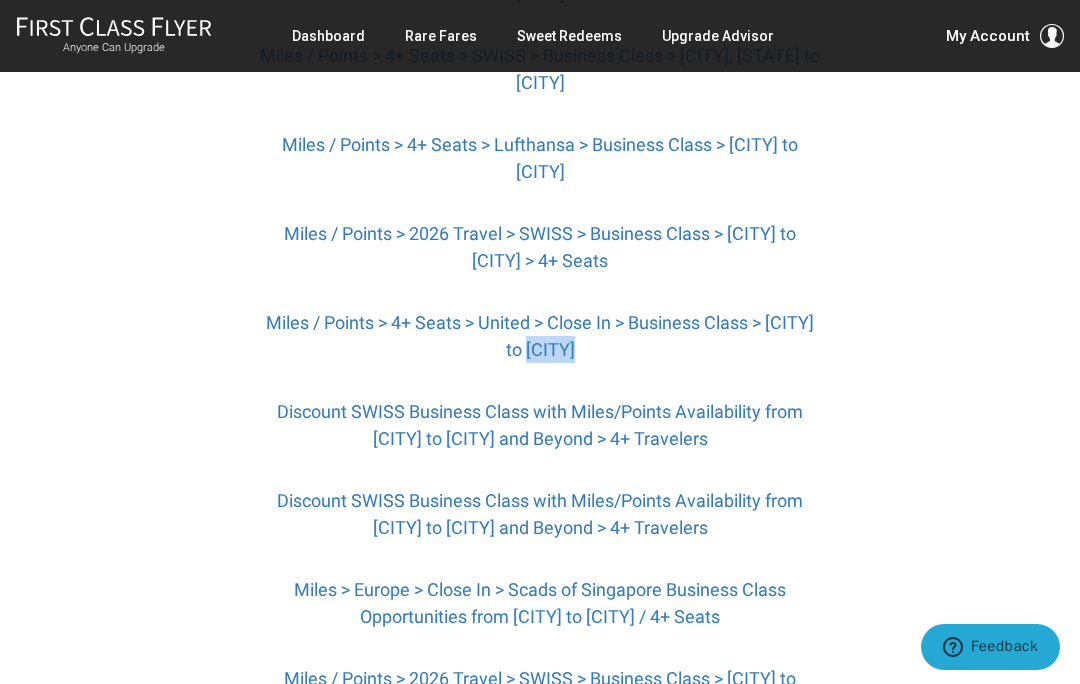 click on "Share: Share Tweet
Cool 2025 Deals
There are lots of oohs and ahhs this month that can save you a load of miles, points, and dollars. As we always say, however, don’t delay, because some will be out-of-date fast!
Sweet Redeems
Europe
Miles / Points > 4+ Seats > Lufthansa > Business Class > New York to Frankfurt
Miles / Points > 4+ Seats > SWISS > Business Class > Washington, DC to Zurich
Miles / Points > 4+ Seats > Lufthansa > Business Class > Newark to Frankfurt
Miles / Points > 2026 Travel > SWISS > Business Class > Newark to Dublin > 4+ Seats
Miles / Points > 4+ Seats > United > Close In > Business Class > Newark to Naples
Discount SWISS Business Class with Miles/Points Availability from Newark to Amsterdam and Beyond > 4+ Travelers
Discount SWISS Business Class with Miles/Points Availability from Newark to Zurich and Beyond > 4+ Travelers
MIDDLE EAST
ASIA" at bounding box center (540, 2142) 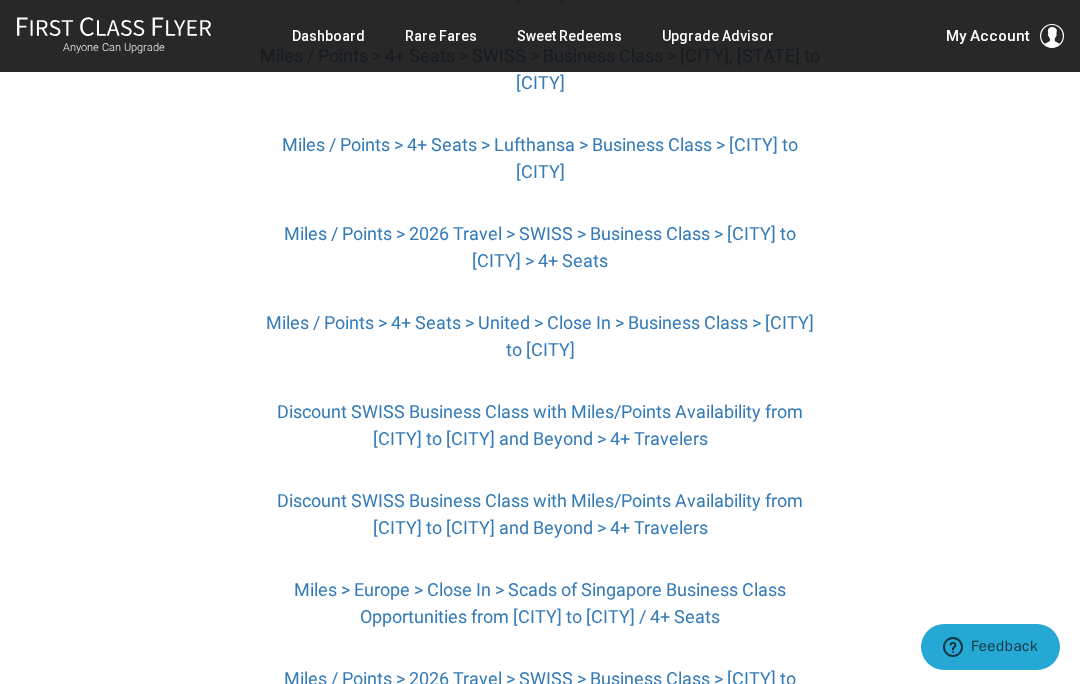 click on "Share: Share Tweet
Cool 2025 Deals
There are lots of oohs and ahhs this month that can save you a load of miles, points, and dollars. As we always say, however, don’t delay, because some will be out-of-date fast!
Sweet Redeems
Europe
Miles / Points > 4+ Seats > Lufthansa > Business Class > New York to Frankfurt
Miles / Points > 4+ Seats > SWISS > Business Class > Washington, DC to Zurich
Miles / Points > 4+ Seats > Lufthansa > Business Class > Newark to Frankfurt
Miles / Points > 2026 Travel > SWISS > Business Class > Newark to Dublin > 4+ Seats
Miles / Points > 4+ Seats > United > Close In > Business Class > Newark to Naples
Discount SWISS Business Class with Miles/Points Availability from Newark to Amsterdam and Beyond > 4+ Travelers
Discount SWISS Business Class with Miles/Points Availability from Newark to Zurich and Beyond > 4+ Travelers
MIDDLE EAST
ASIA" at bounding box center [540, 2142] 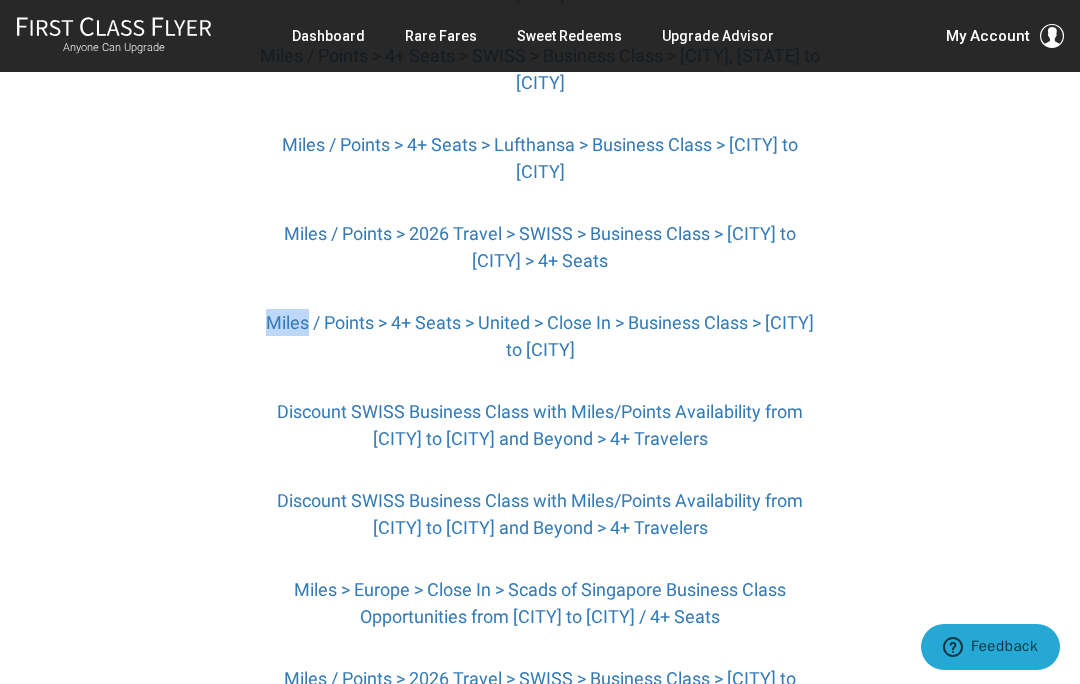 click on "Share: Share Tweet
Cool 2025 Deals
There are lots of oohs and ahhs this month that can save you a load of miles, points, and dollars. As we always say, however, don’t delay, because some will be out-of-date fast!
Sweet Redeems
Europe
Miles / Points > 4+ Seats > Lufthansa > Business Class > New York to Frankfurt
Miles / Points > 4+ Seats > SWISS > Business Class > Washington, DC to Zurich
Miles / Points > 4+ Seats > Lufthansa > Business Class > Newark to Frankfurt
Miles / Points > 2026 Travel > SWISS > Business Class > Newark to Dublin > 4+ Seats
Miles / Points > 4+ Seats > United > Close In > Business Class > Newark to Naples
Discount SWISS Business Class with Miles/Points Availability from Newark to Amsterdam and Beyond > 4+ Travelers
Discount SWISS Business Class with Miles/Points Availability from Newark to Zurich and Beyond > 4+ Travelers
MIDDLE EAST
ASIA" at bounding box center [540, 2142] 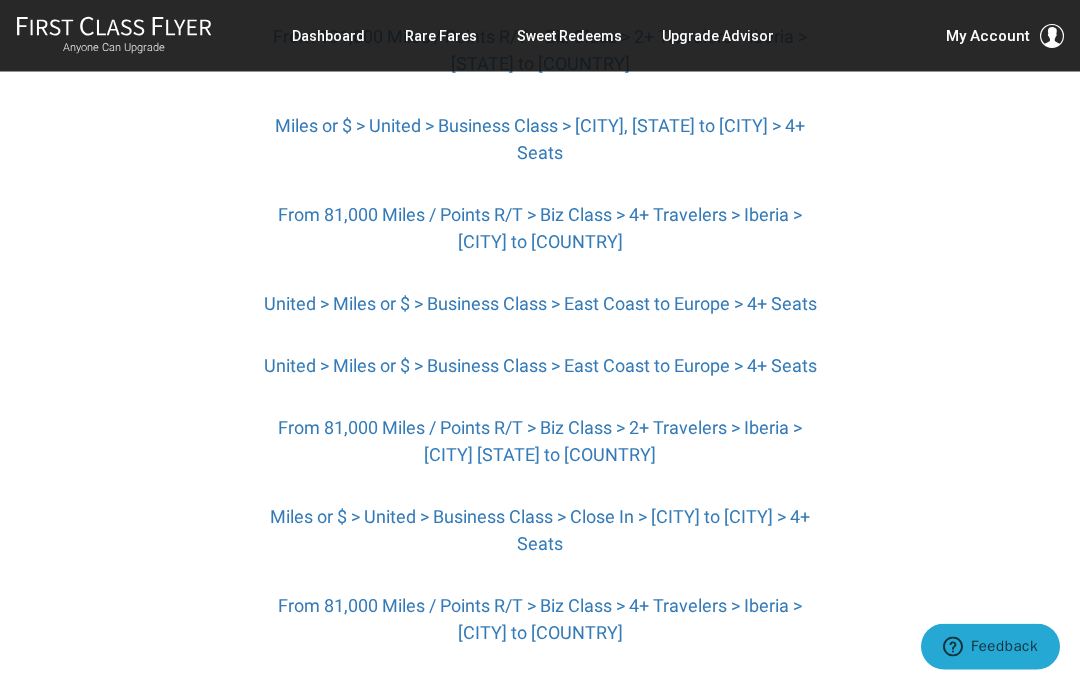 scroll, scrollTop: 2114, scrollLeft: 0, axis: vertical 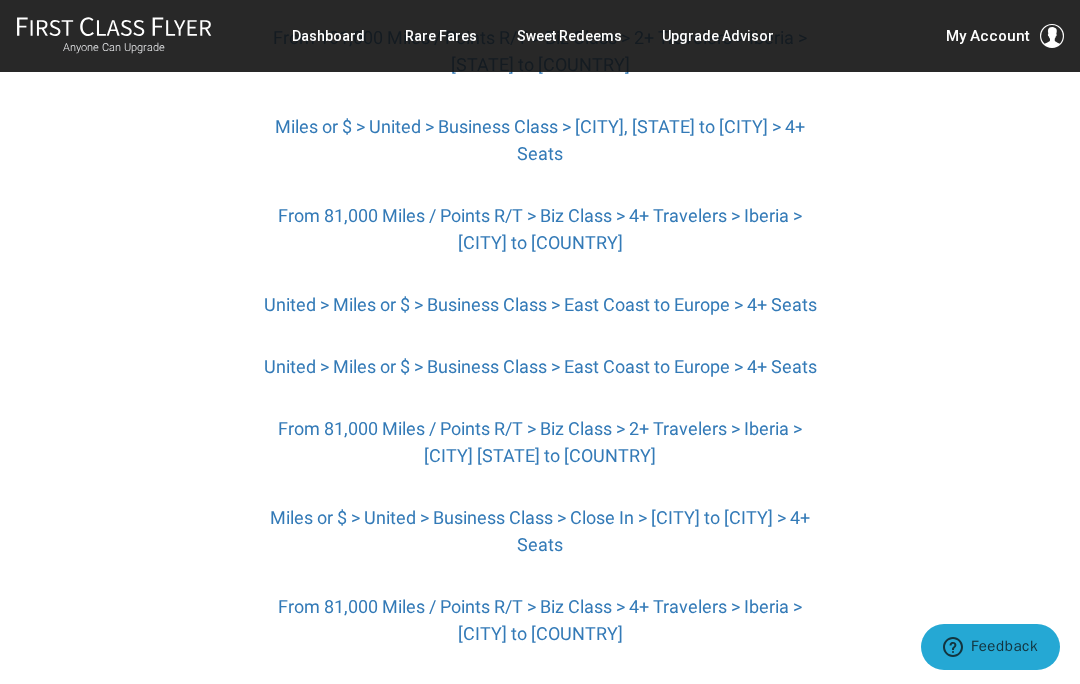 click on "United > Miles or $ > Business Class > ‎East Coast to Europe > 4+ Seats" at bounding box center [540, 304] 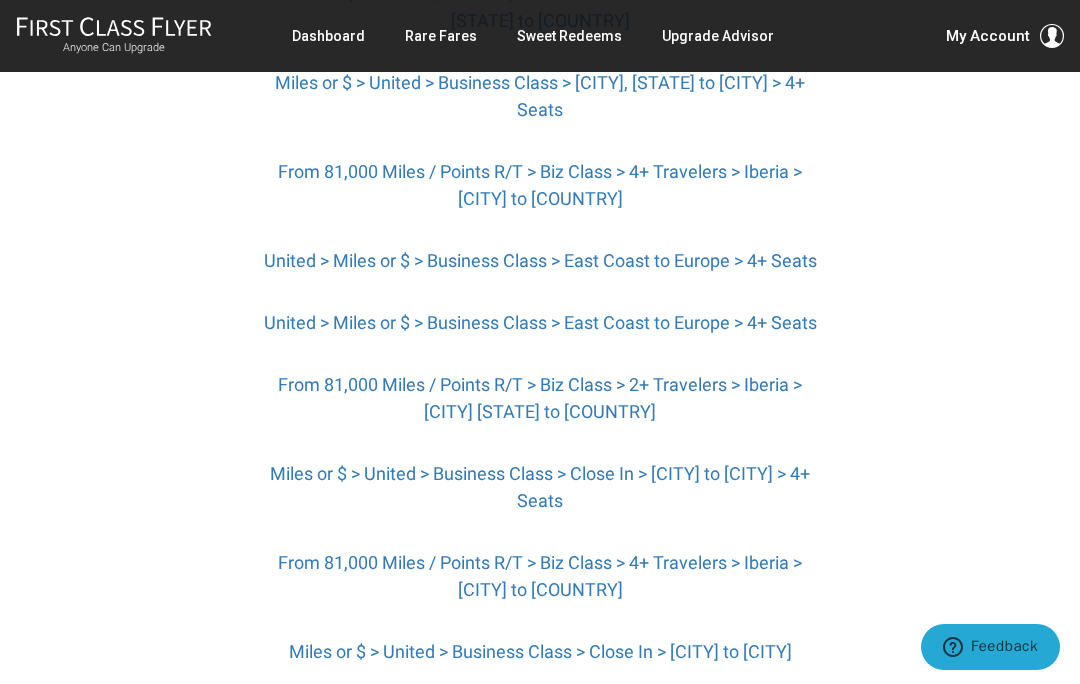 click on "United > Miles or $ > Business Class > ‎East Coast to Europe > 4+ Seats" at bounding box center [540, 260] 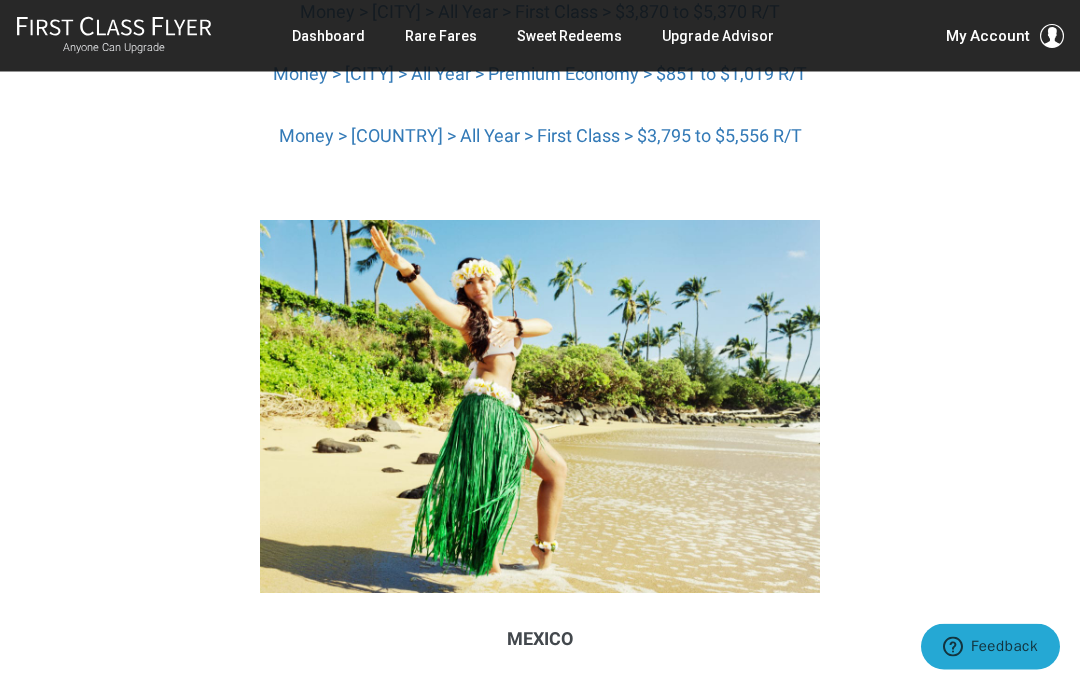 scroll, scrollTop: 4308, scrollLeft: 0, axis: vertical 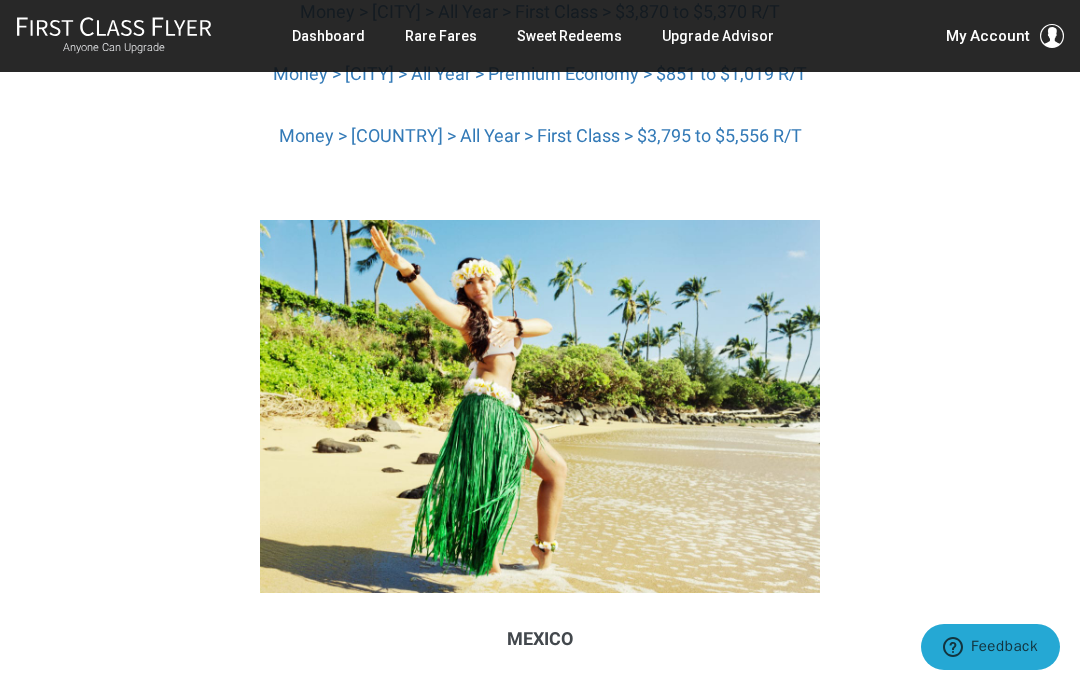 click on "Money > Italy > All Year > First Class > $3,795 to $5,556 R/T" at bounding box center [540, 135] 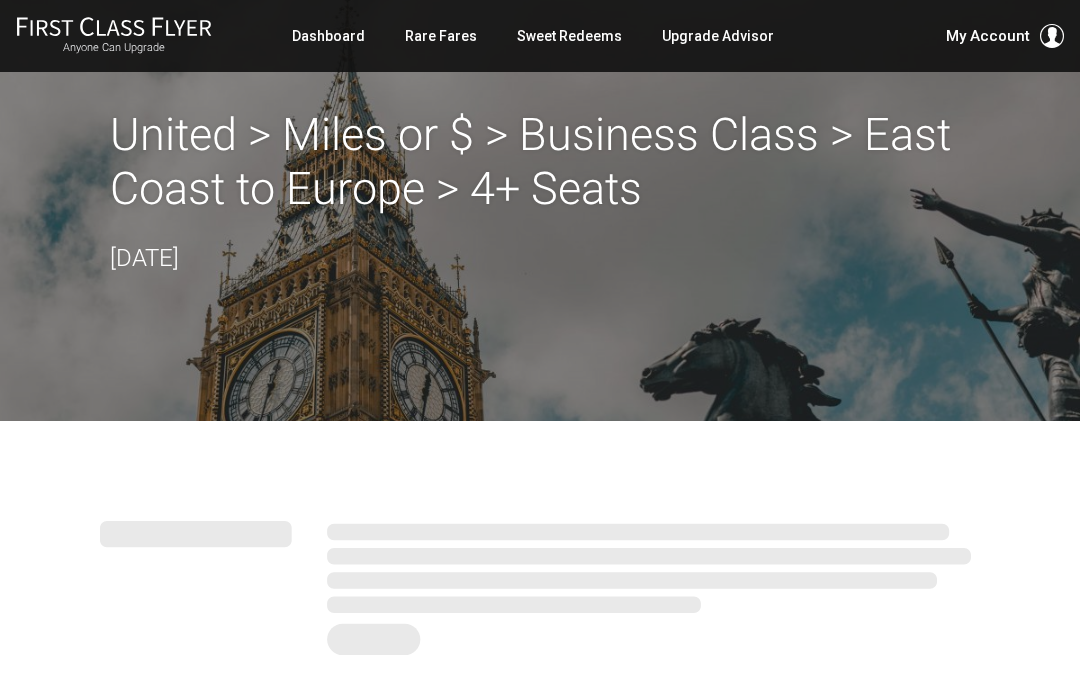 scroll, scrollTop: 0, scrollLeft: 0, axis: both 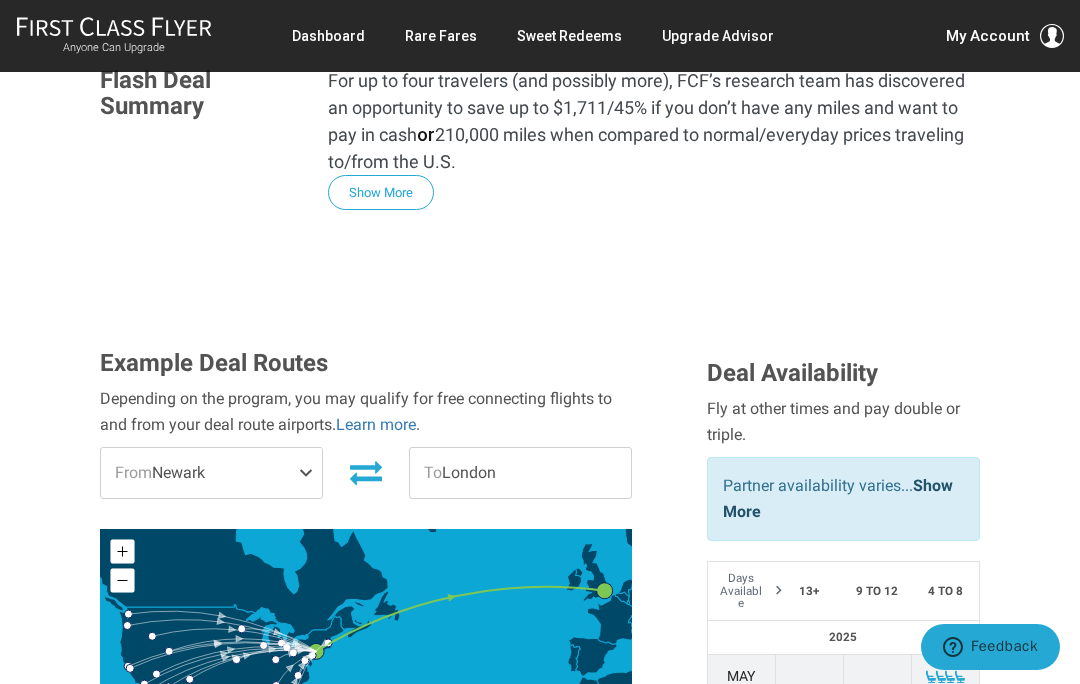 click on "Show More" at bounding box center (381, 192) 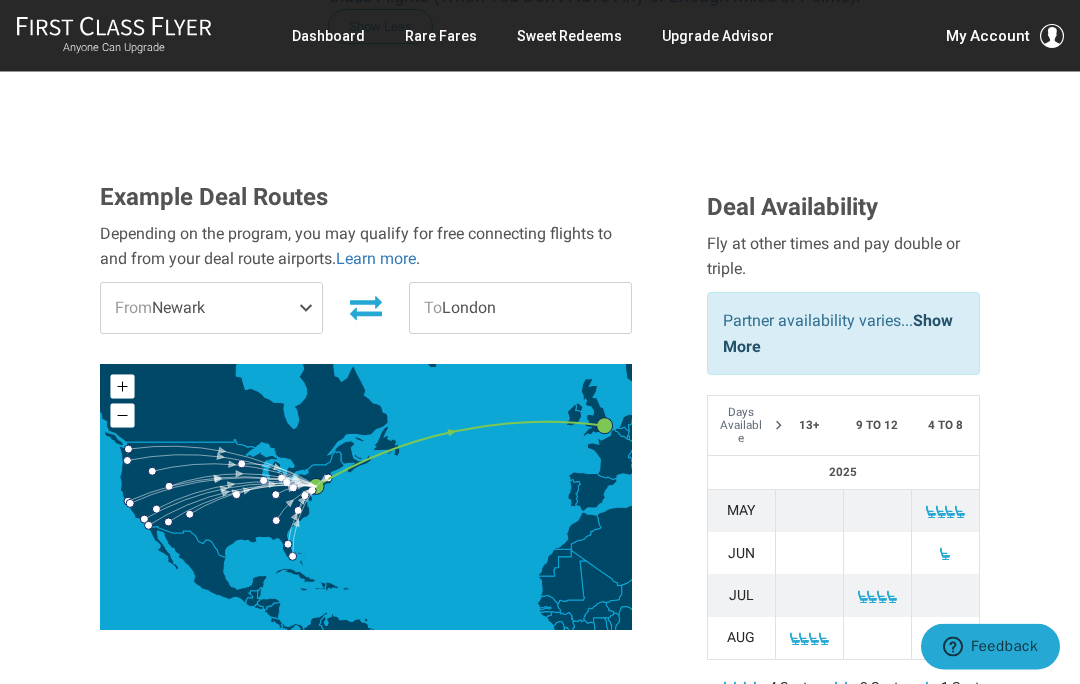 scroll, scrollTop: 1392, scrollLeft: 0, axis: vertical 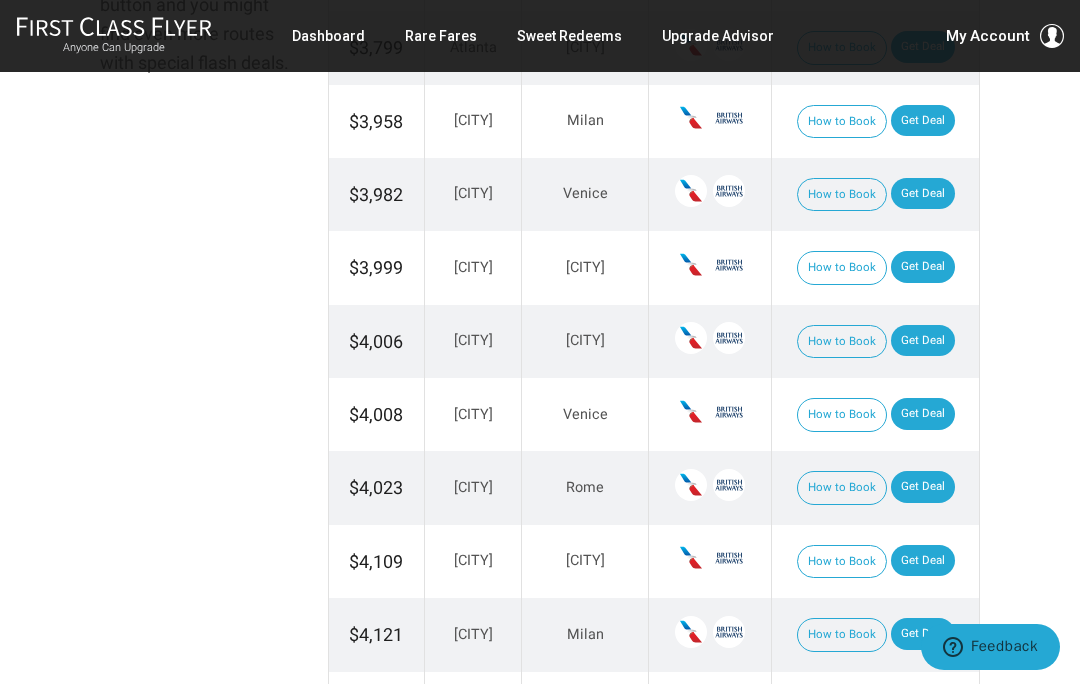 click on "$3,982" at bounding box center [376, -26] 